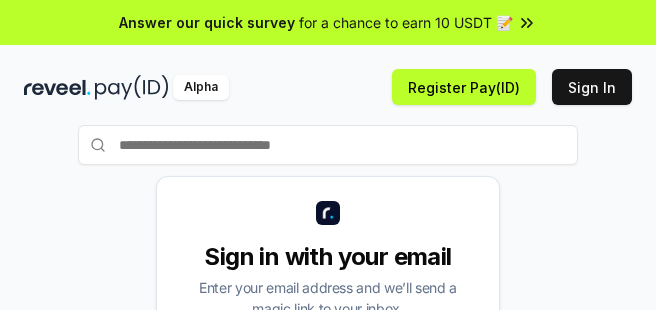 scroll, scrollTop: 0, scrollLeft: 0, axis: both 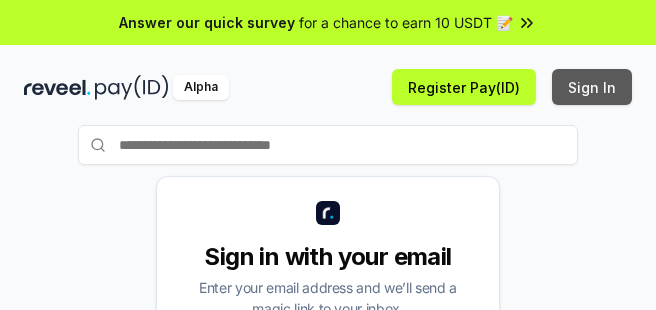 click on "Sign In" at bounding box center [592, 87] 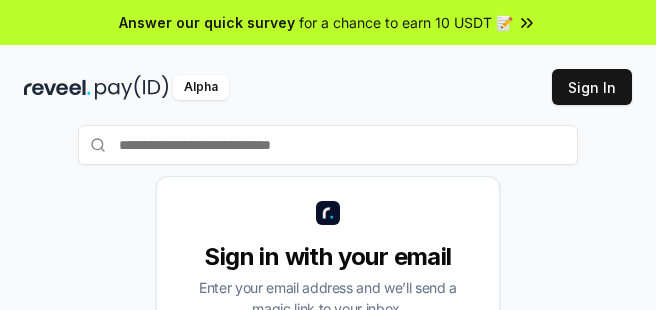 scroll, scrollTop: 0, scrollLeft: 0, axis: both 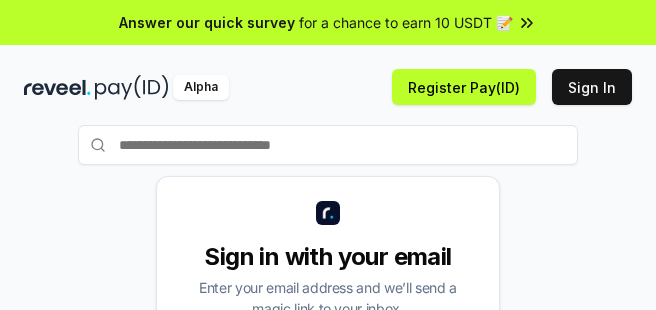 click on "Alpha Register Pay(ID) Sign In" at bounding box center (328, 87) 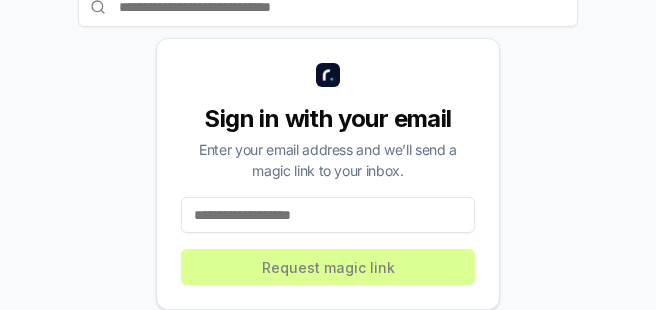 click at bounding box center [328, 215] 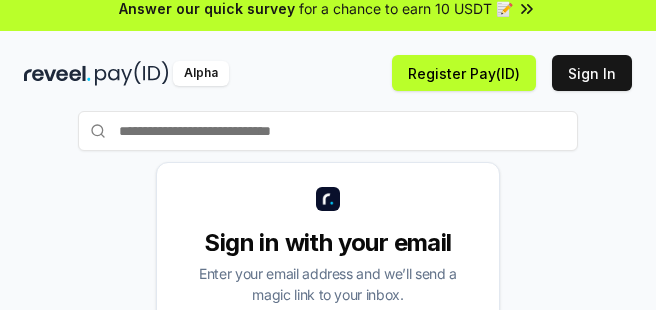 scroll, scrollTop: 0, scrollLeft: 0, axis: both 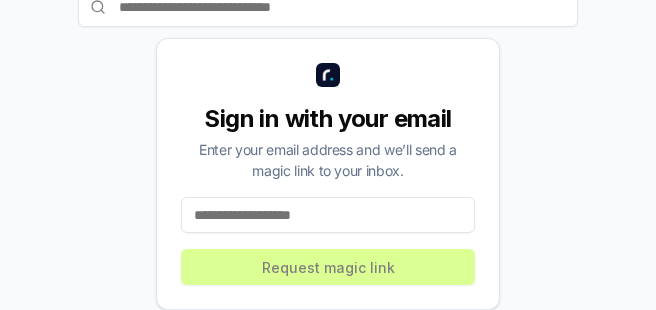 click at bounding box center (328, 215) 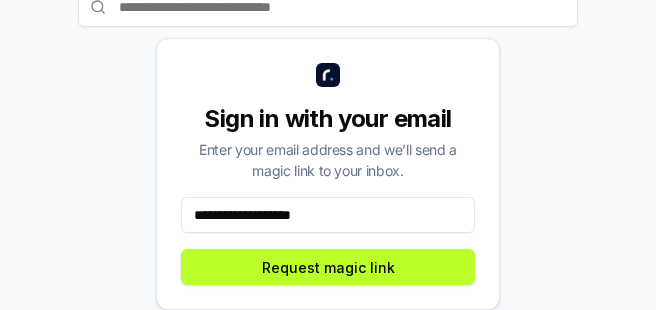 drag, startPoint x: 282, startPoint y: 217, endPoint x: 12, endPoint y: 217, distance: 270 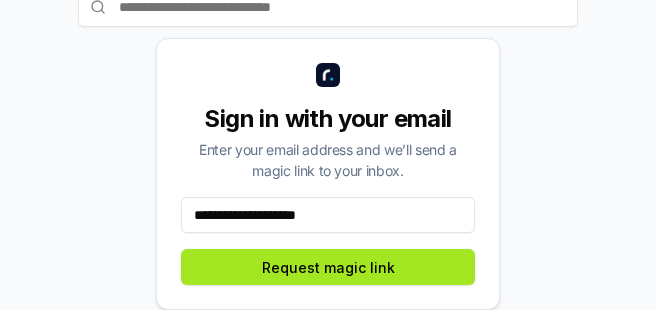 type on "**********" 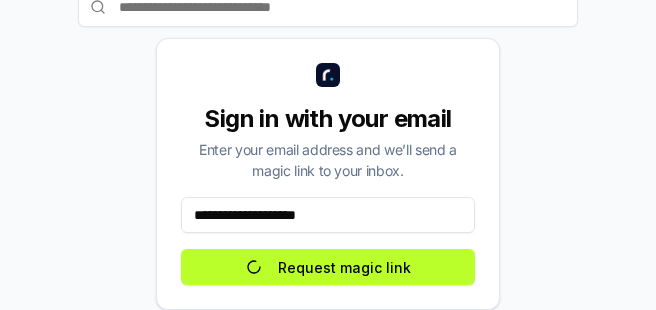 scroll, scrollTop: 132, scrollLeft: 0, axis: vertical 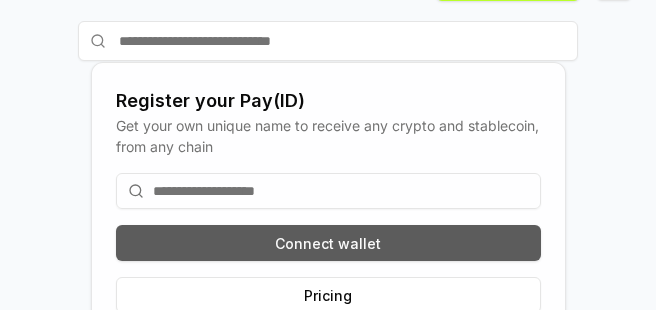 click on "Connect wallet" at bounding box center [328, 243] 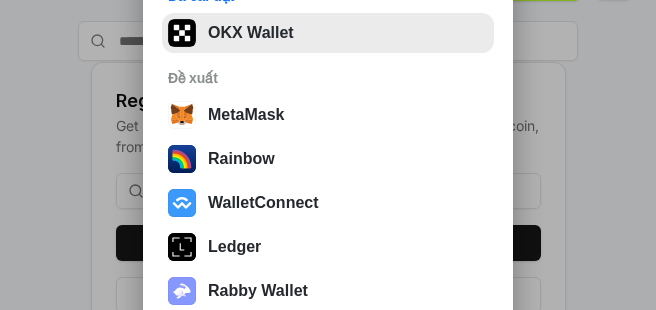 click on "OKX Wallet" at bounding box center (328, 33) 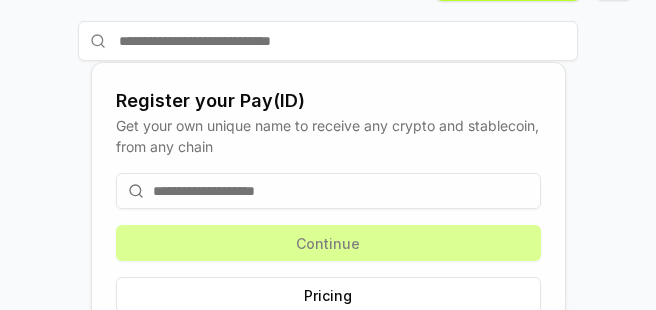 scroll, scrollTop: 150, scrollLeft: 0, axis: vertical 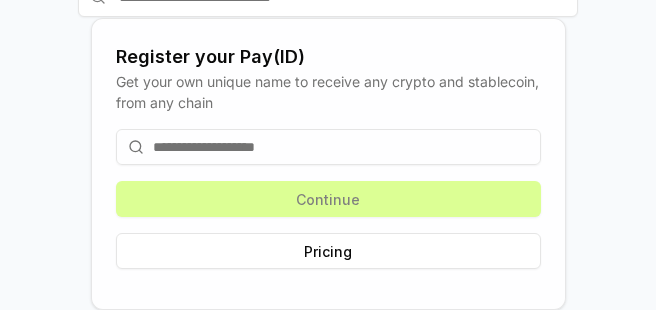 click at bounding box center (328, 147) 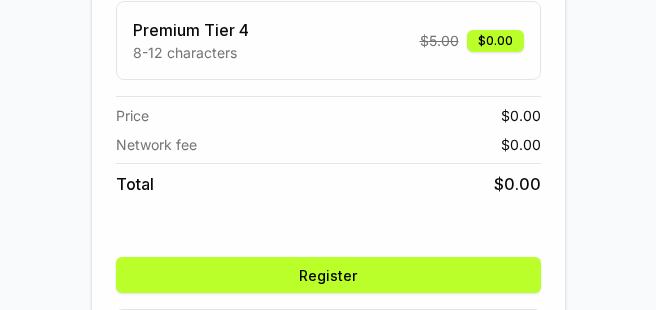 scroll, scrollTop: 278, scrollLeft: 0, axis: vertical 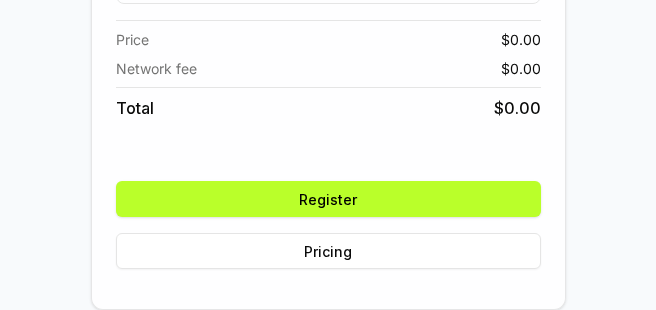 type on "**********" 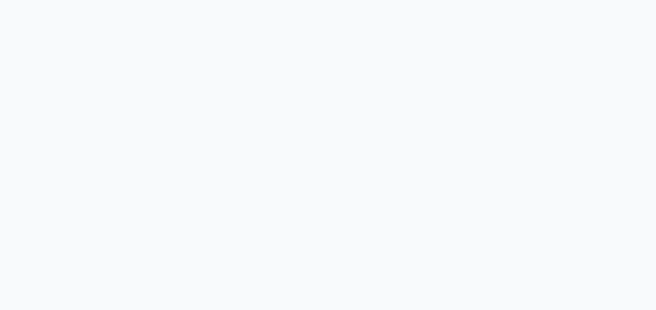 scroll, scrollTop: 0, scrollLeft: 0, axis: both 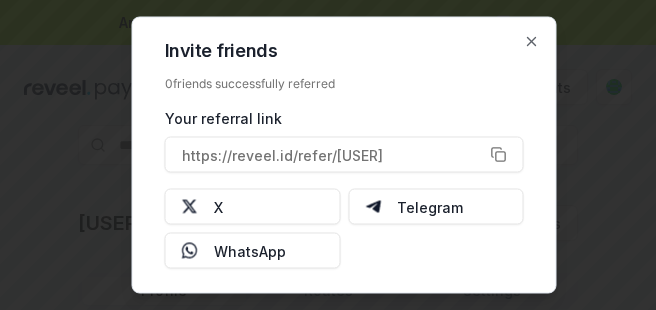 click at bounding box center (328, 155) 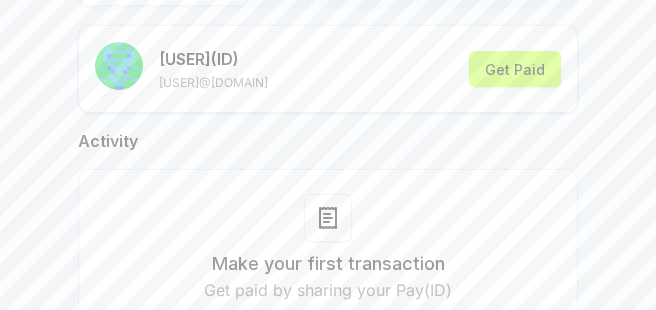 scroll, scrollTop: 200, scrollLeft: 0, axis: vertical 